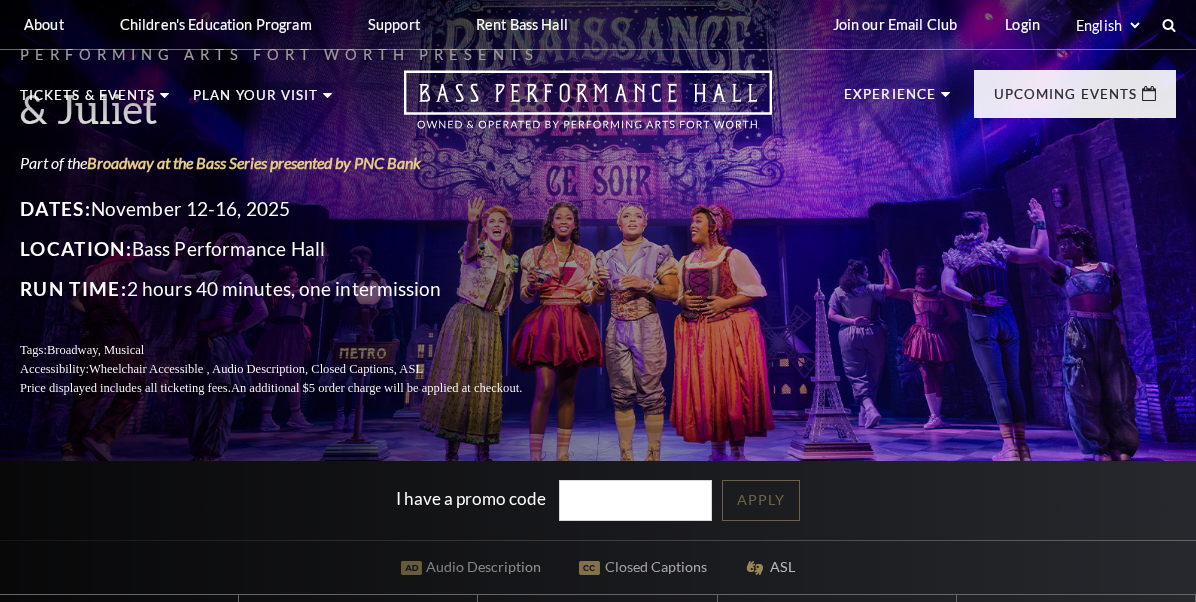 scroll, scrollTop: 0, scrollLeft: 0, axis: both 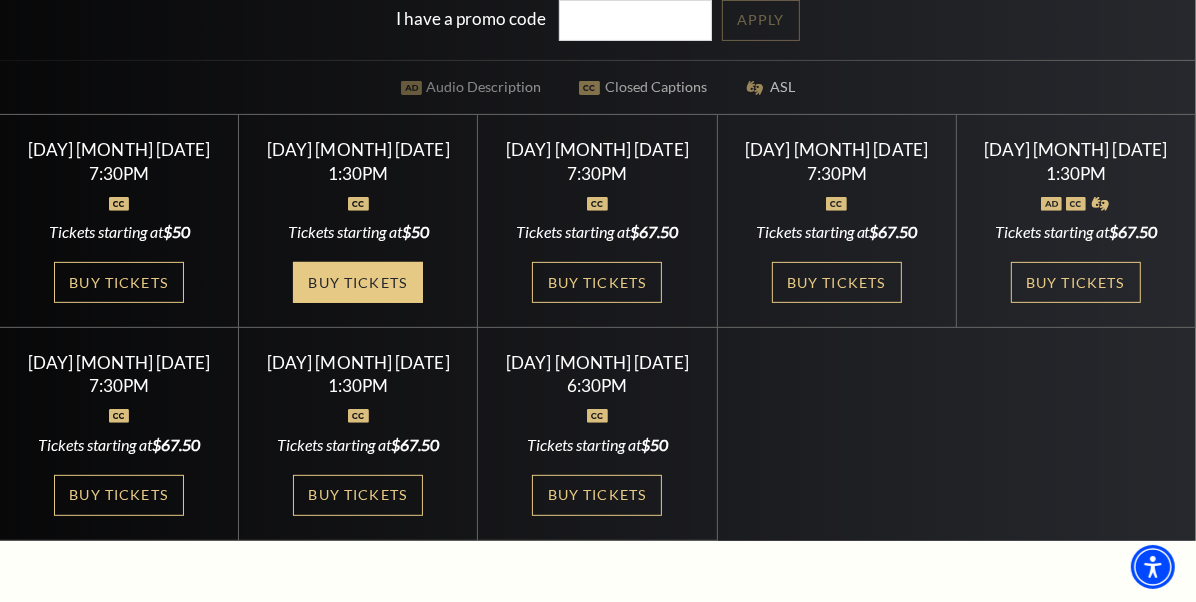 click on "Buy Tickets" at bounding box center [358, 282] 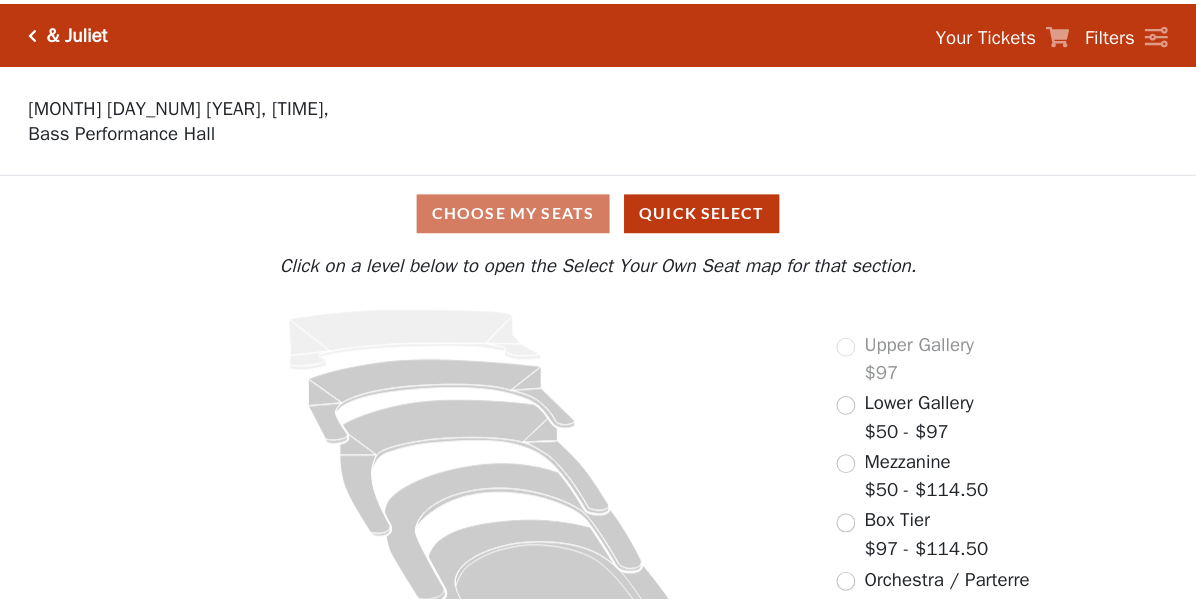 scroll, scrollTop: 0, scrollLeft: 0, axis: both 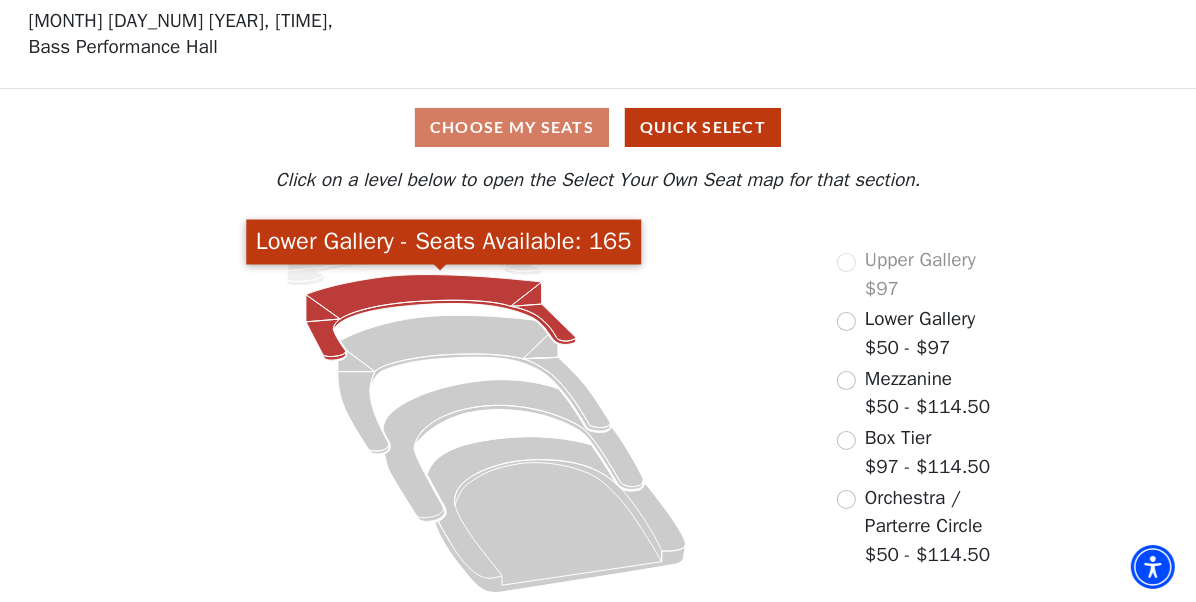 click 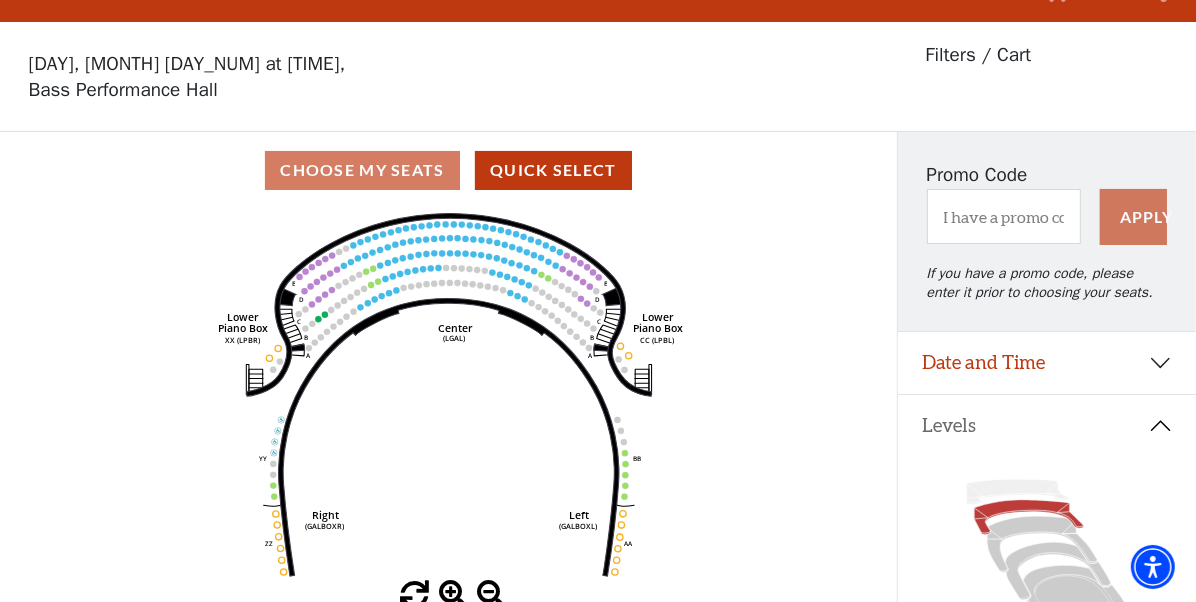 scroll, scrollTop: 0, scrollLeft: 0, axis: both 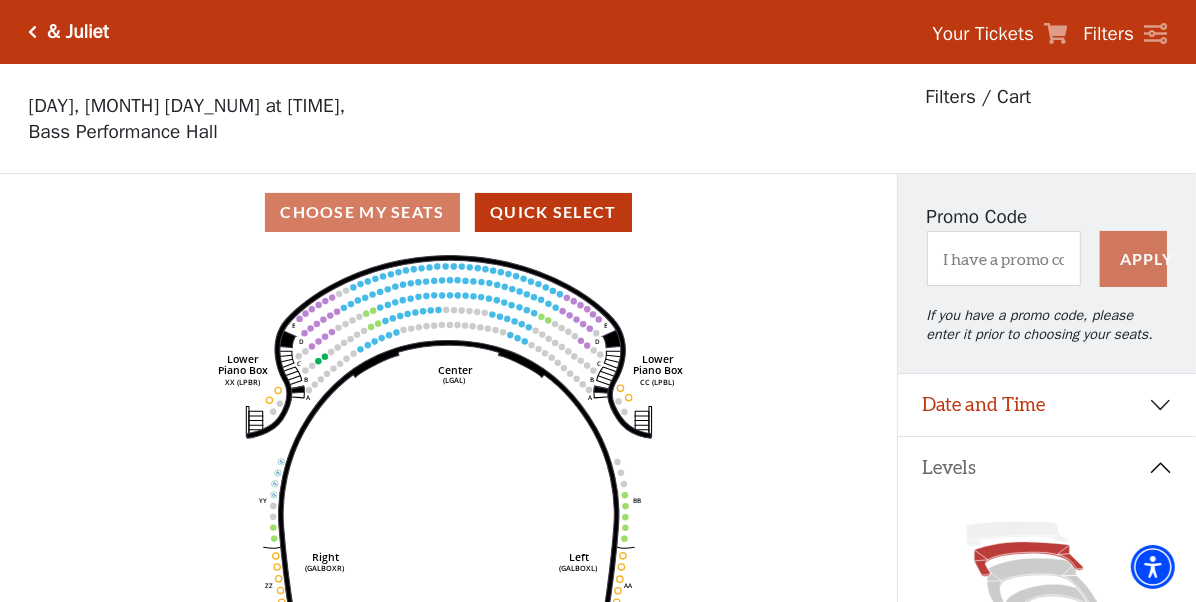 click on "Right   (GALBOXR)   E   D   C   B   A   E   D   C   B   A   YY   ZZ   Left   (GALBOXL)   BB   AA   Center   Lower   Piano Box   (LGAL)   CC (LPBL)   Lower   Piano Box   XX (LPBR)" 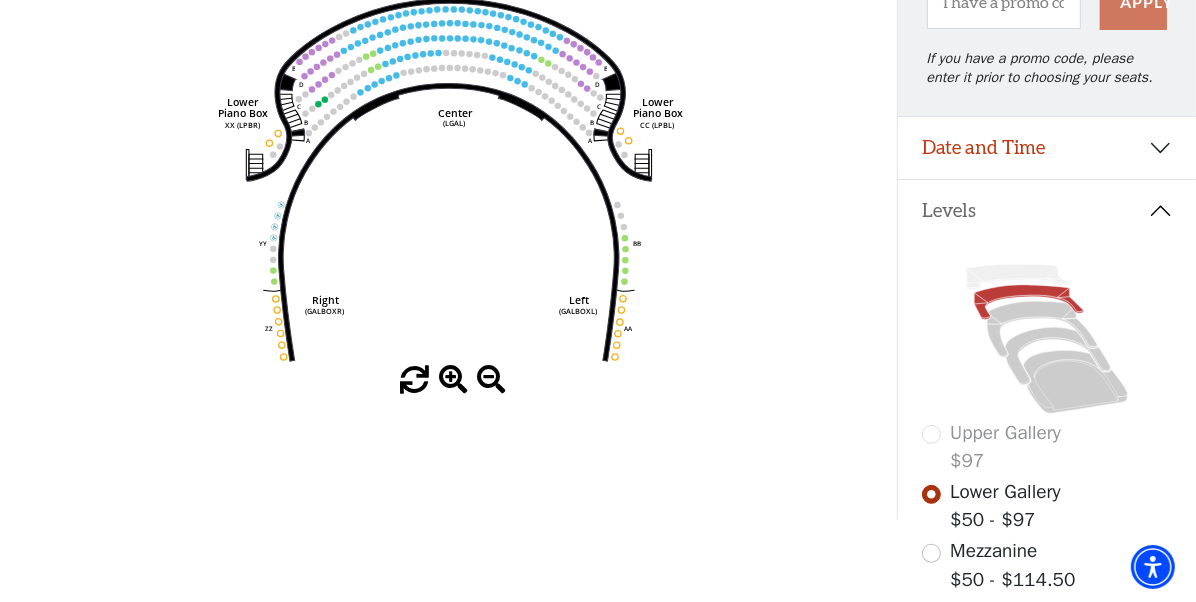 scroll, scrollTop: 123, scrollLeft: 0, axis: vertical 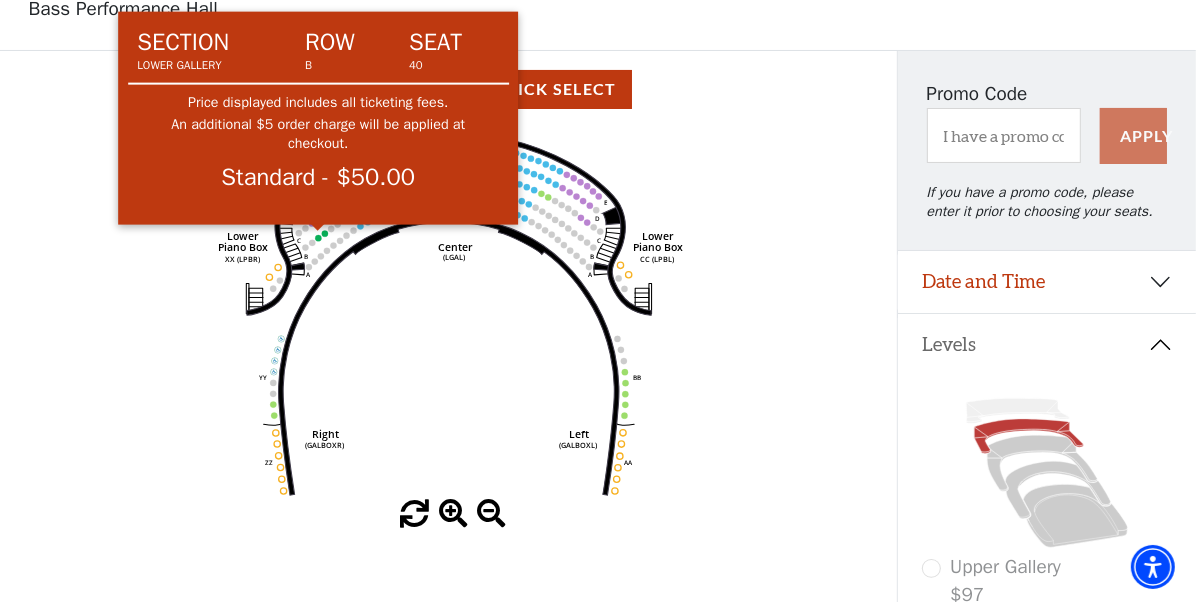click 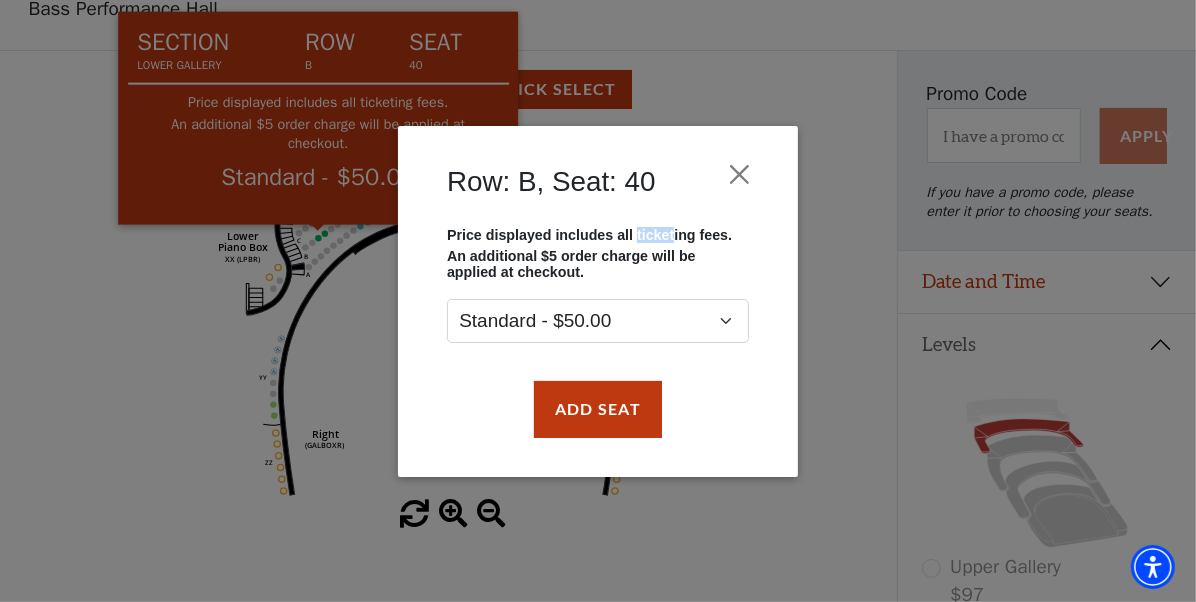 click on "Row: B, Seat: 40
Price displayed includes all ticketing fees.
An additional $5 order charge will be applied at checkout.
Standard - $50.00
Add Seat" at bounding box center (598, 301) 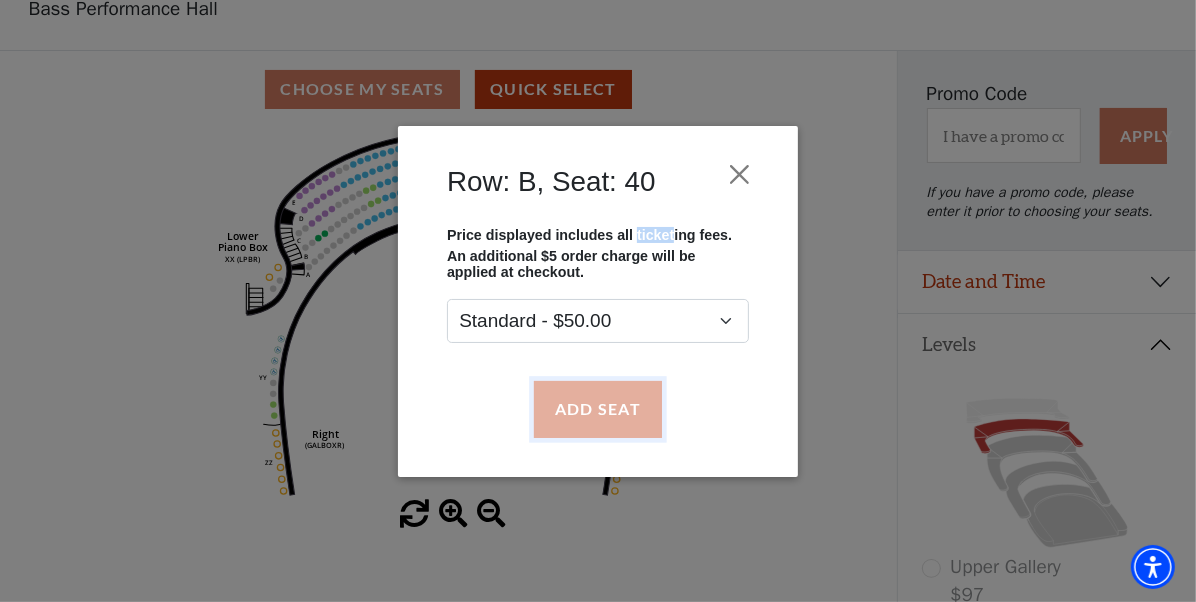 click on "Add Seat" at bounding box center (598, 409) 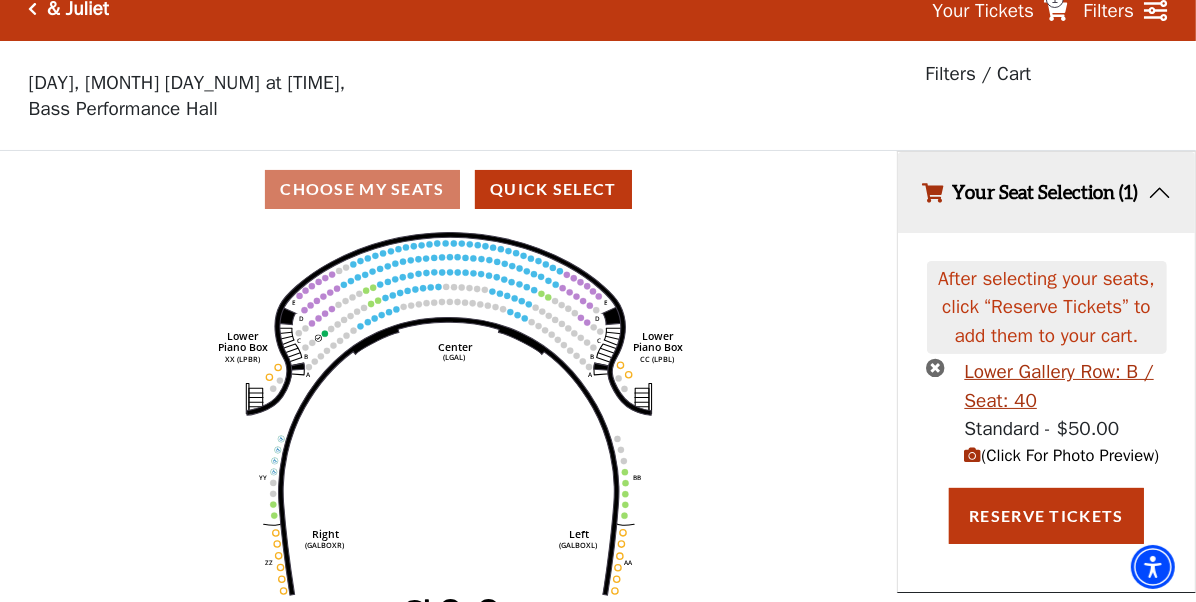 scroll, scrollTop: 0, scrollLeft: 0, axis: both 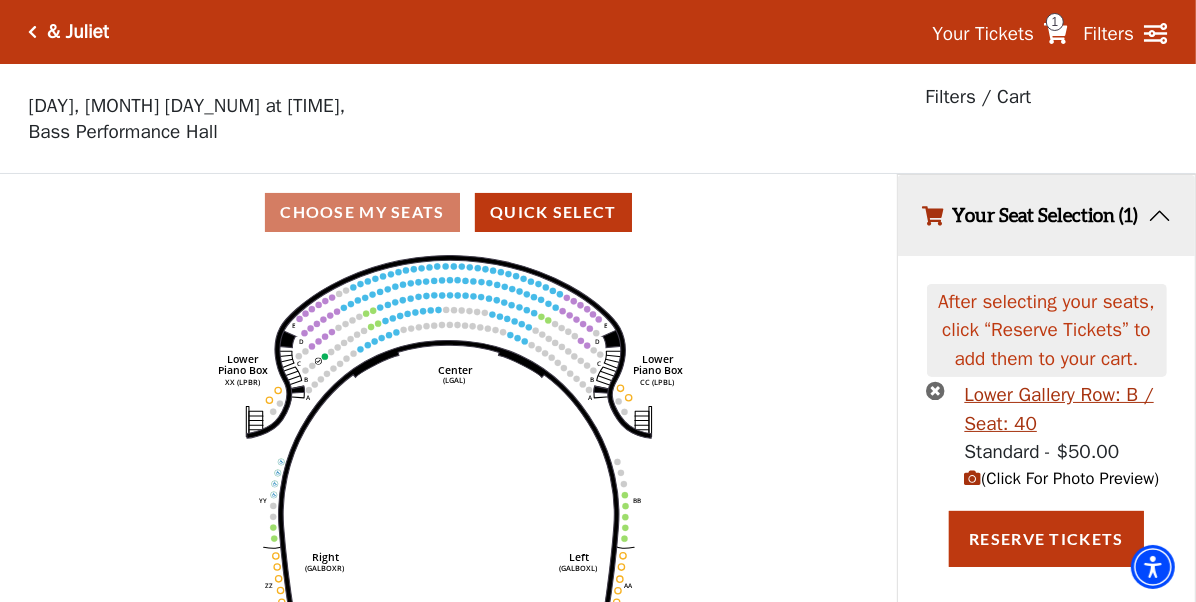 click on "Right   (GALBOXR)   E   D   C   B   A   E   D   C   B   A   YY   ZZ   Left   (GALBOXL)   BB   AA   Center   Lower   Piano Box   (LGAL)   CC (LPBL)   Lower   Piano Box   XX (LPBR)" 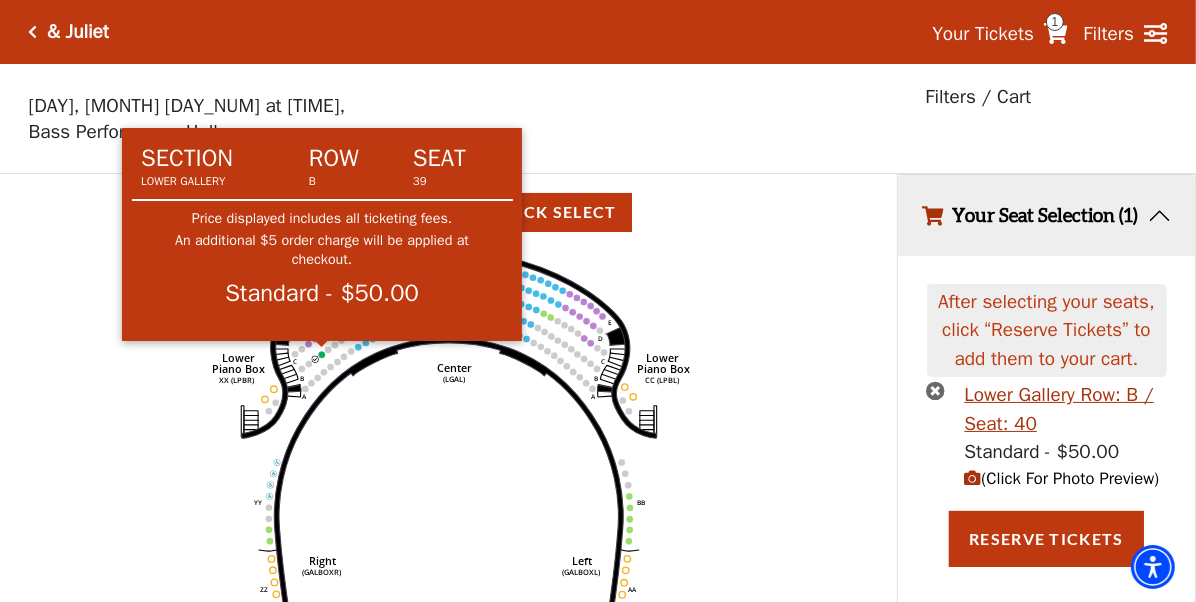click 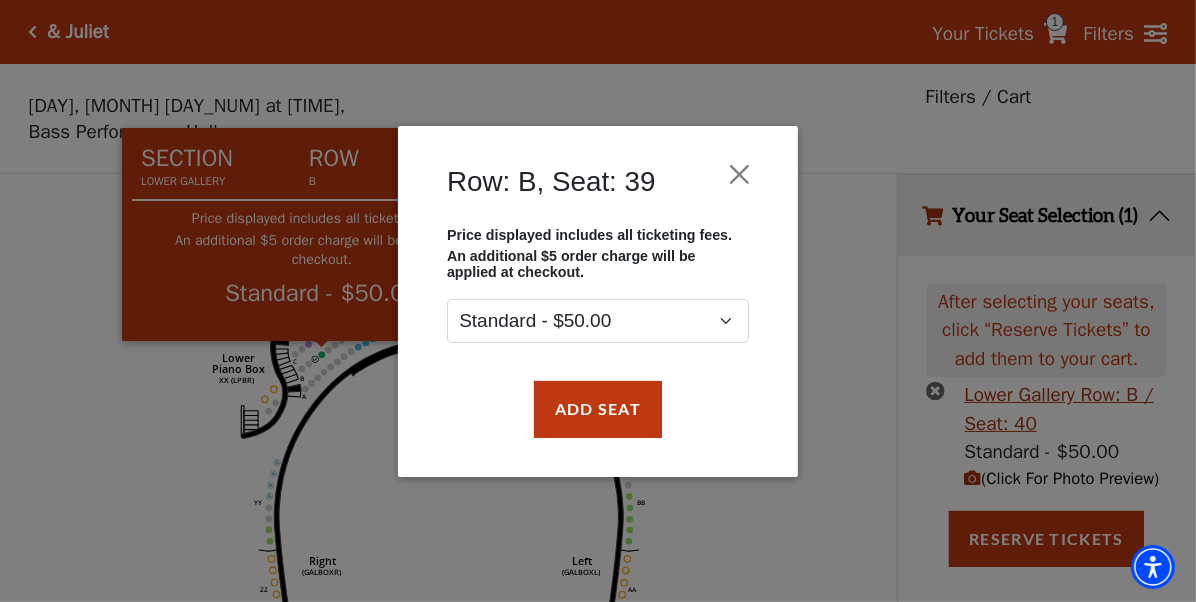 click on "Row: B, Seat: 39
Price displayed includes all ticketing fees.
An additional $5 order charge will be applied at checkout.
Standard - $50.00
Add Seat" at bounding box center [598, 301] 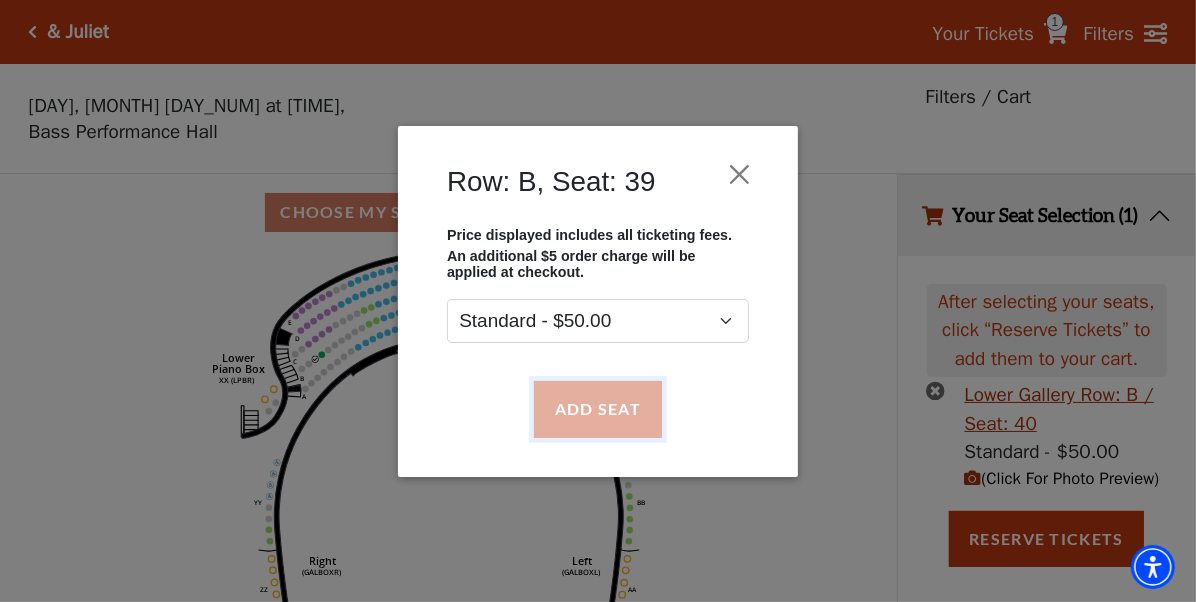 click on "Add Seat" at bounding box center [598, 409] 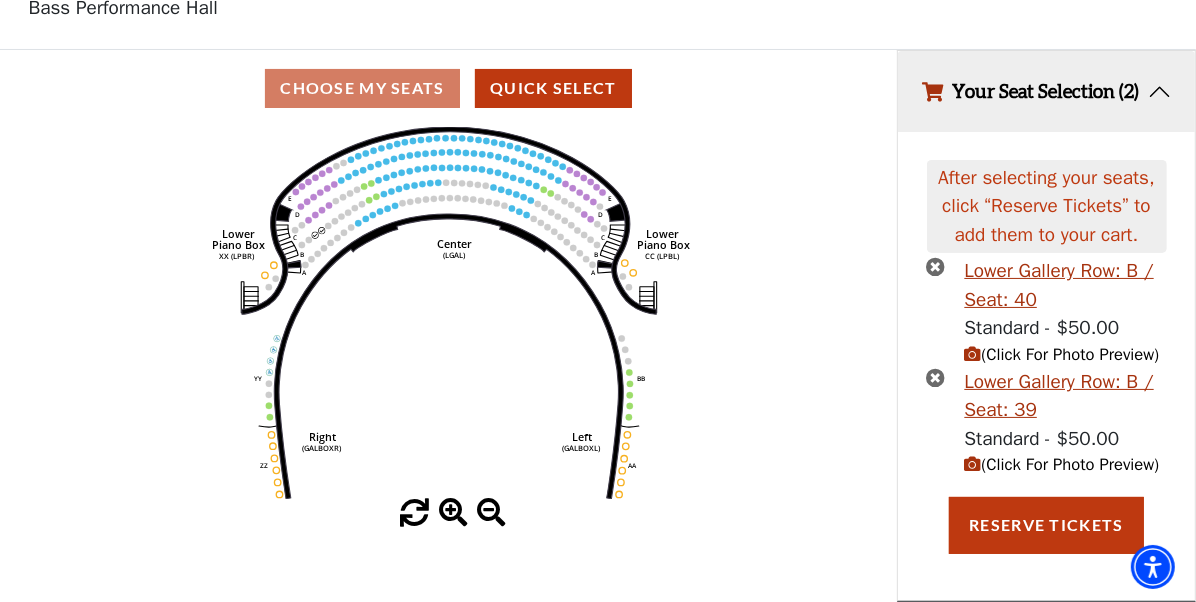 scroll, scrollTop: 171, scrollLeft: 0, axis: vertical 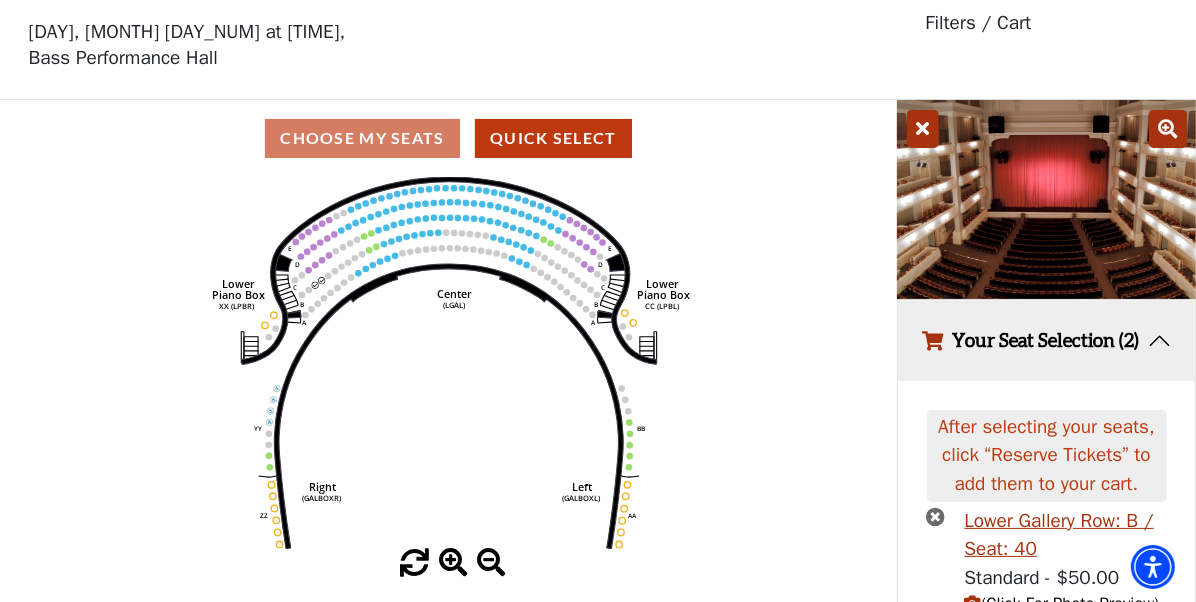 click on "Your Seat Selection (2)" at bounding box center (1046, 340) 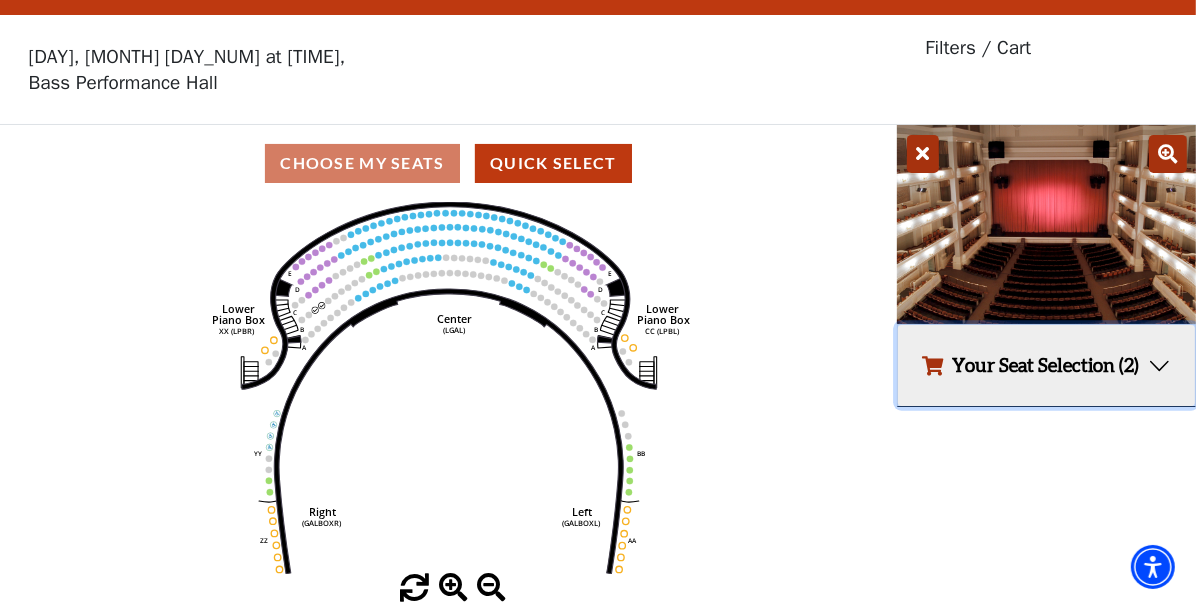 scroll, scrollTop: 47, scrollLeft: 0, axis: vertical 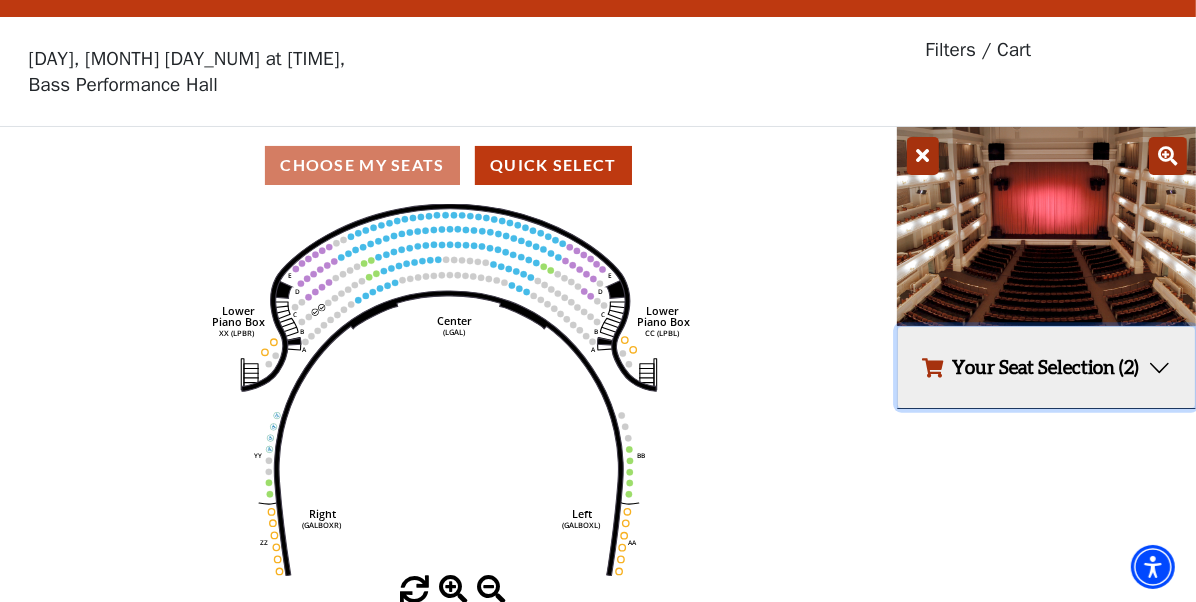 click on "Your Seat Selection (2)" at bounding box center (1046, 367) 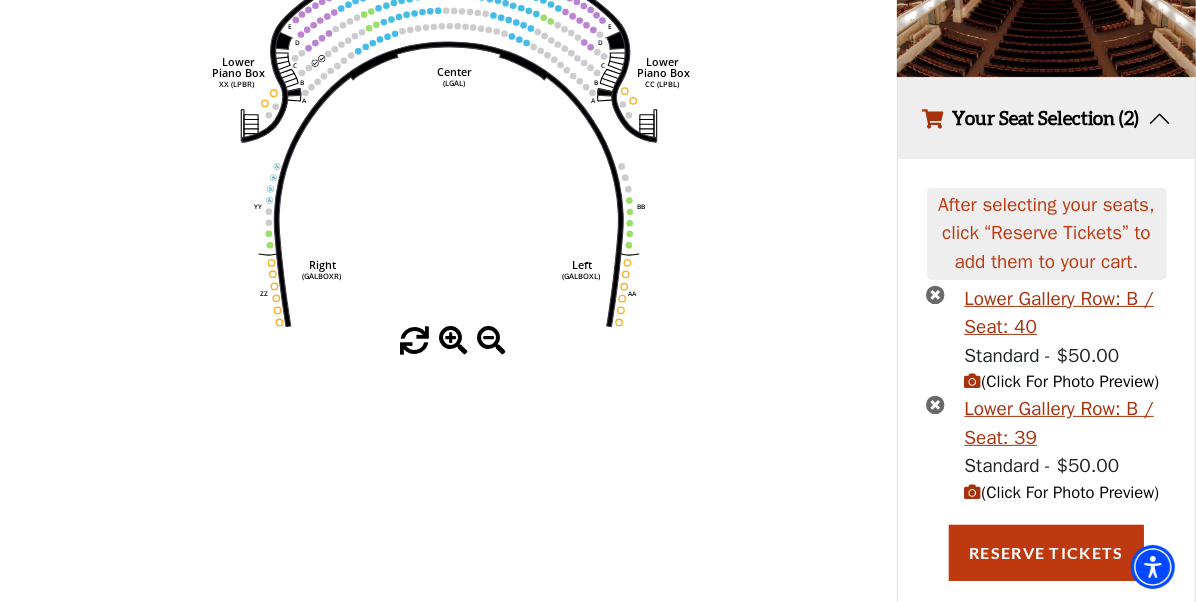 scroll, scrollTop: 370, scrollLeft: 0, axis: vertical 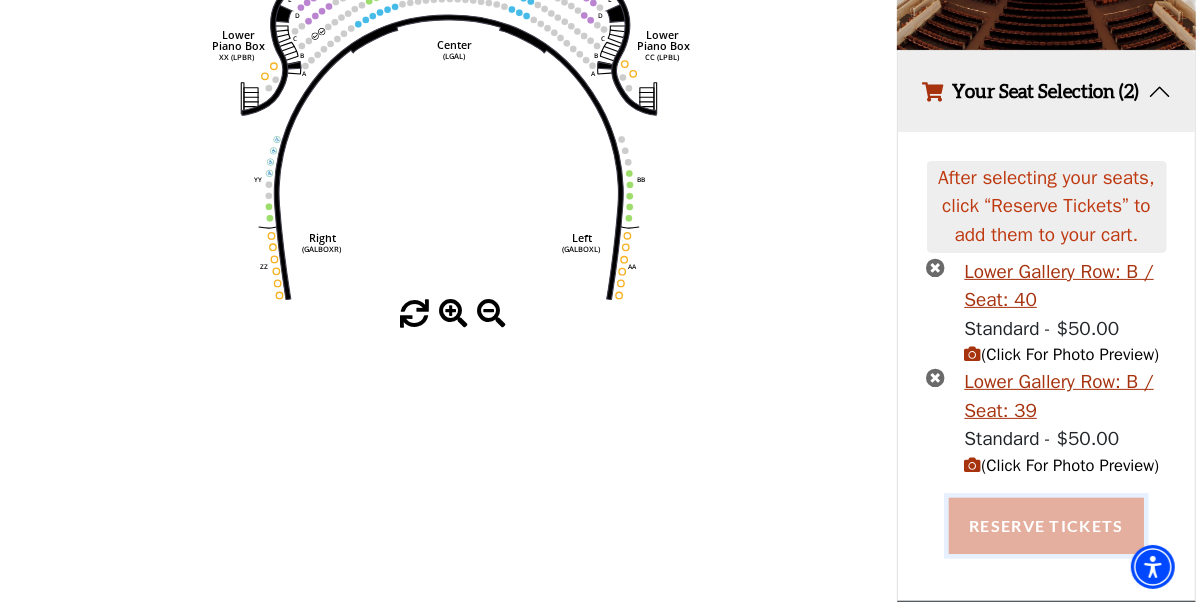 click on "Reserve Tickets" at bounding box center [1046, 526] 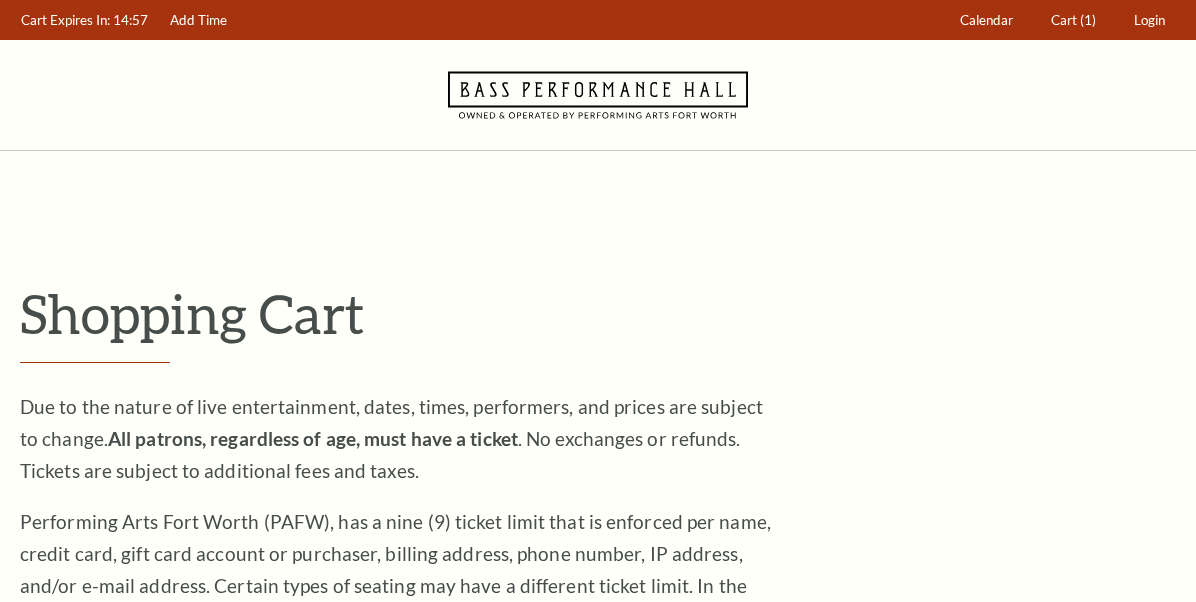 scroll, scrollTop: 0, scrollLeft: 0, axis: both 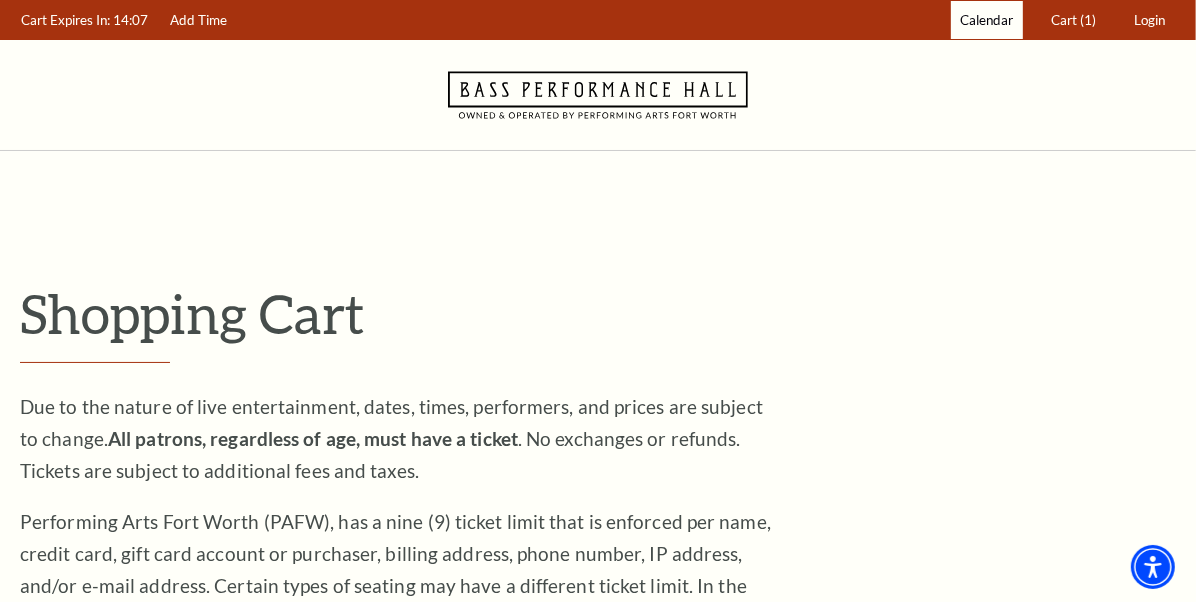 click on "Calendar" at bounding box center (986, 20) 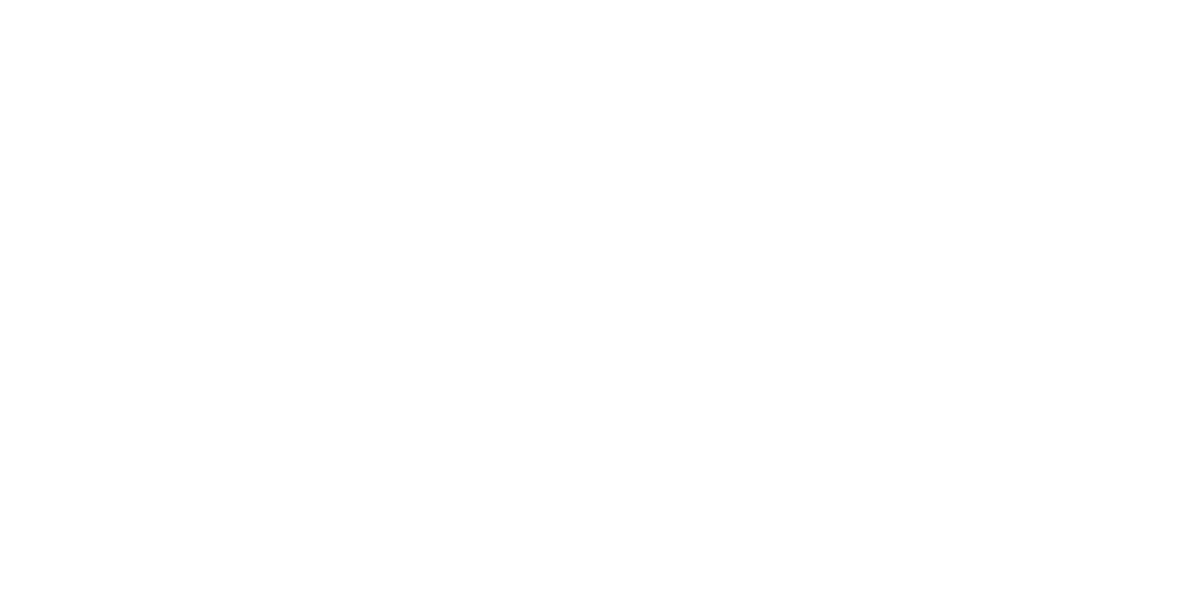 scroll, scrollTop: 0, scrollLeft: 0, axis: both 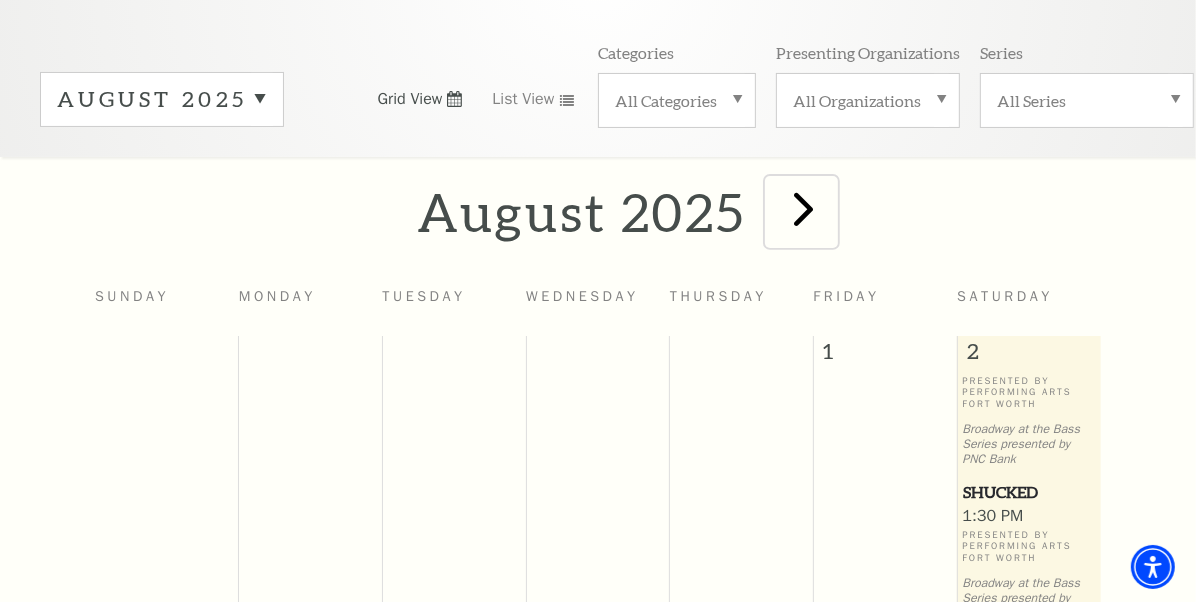 click at bounding box center [804, 208] 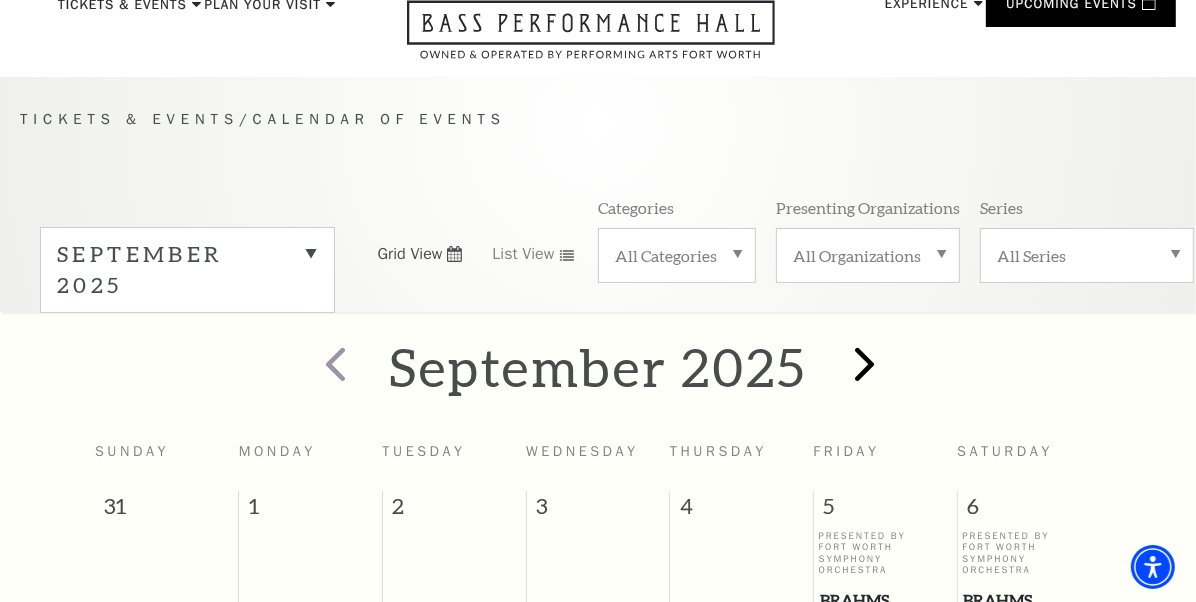 scroll, scrollTop: 85, scrollLeft: 0, axis: vertical 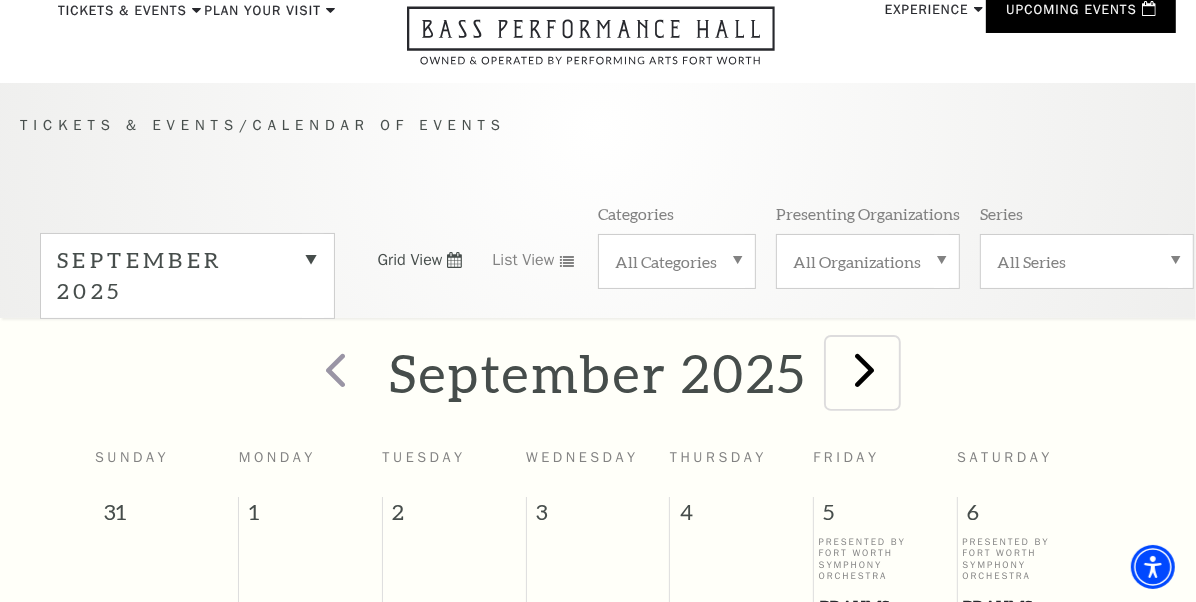 click at bounding box center (864, 369) 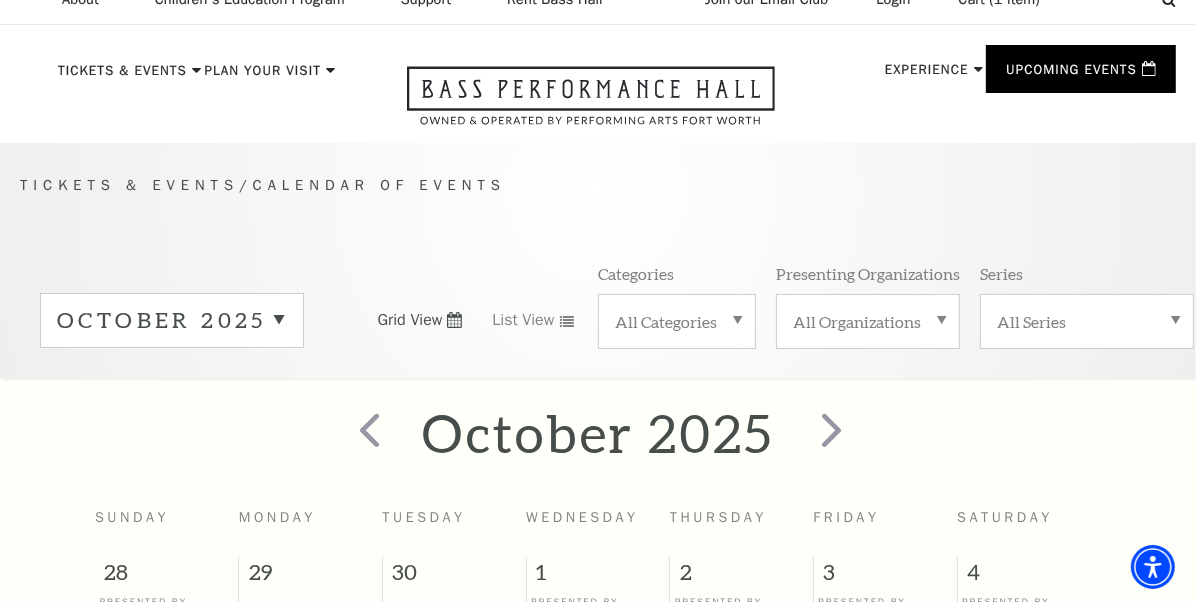 scroll, scrollTop: 0, scrollLeft: 0, axis: both 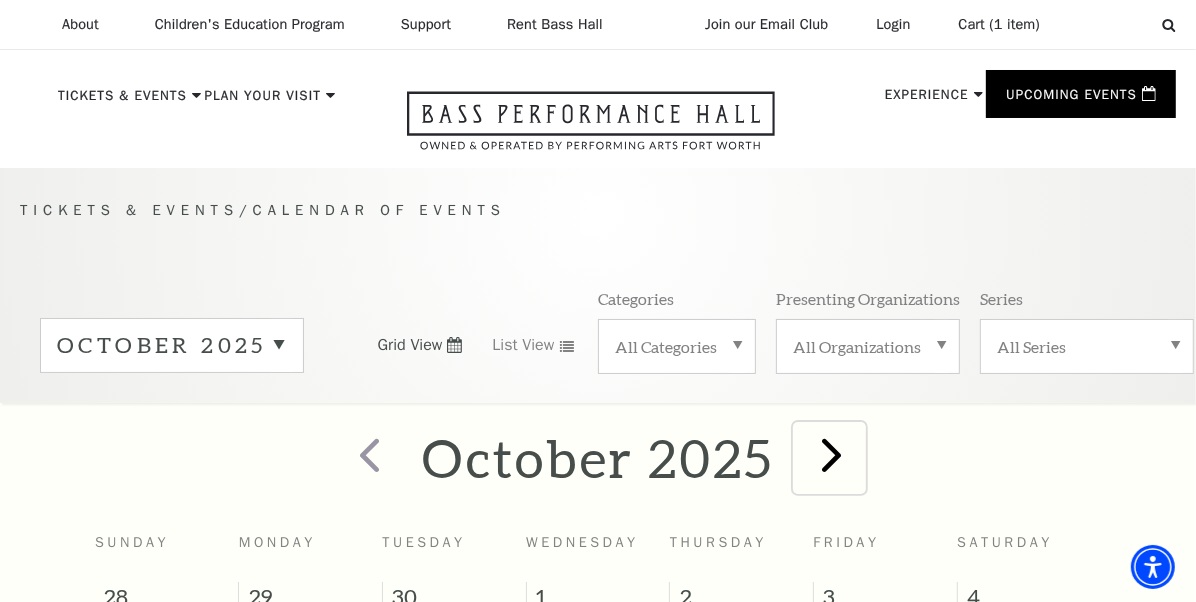 click at bounding box center [831, 454] 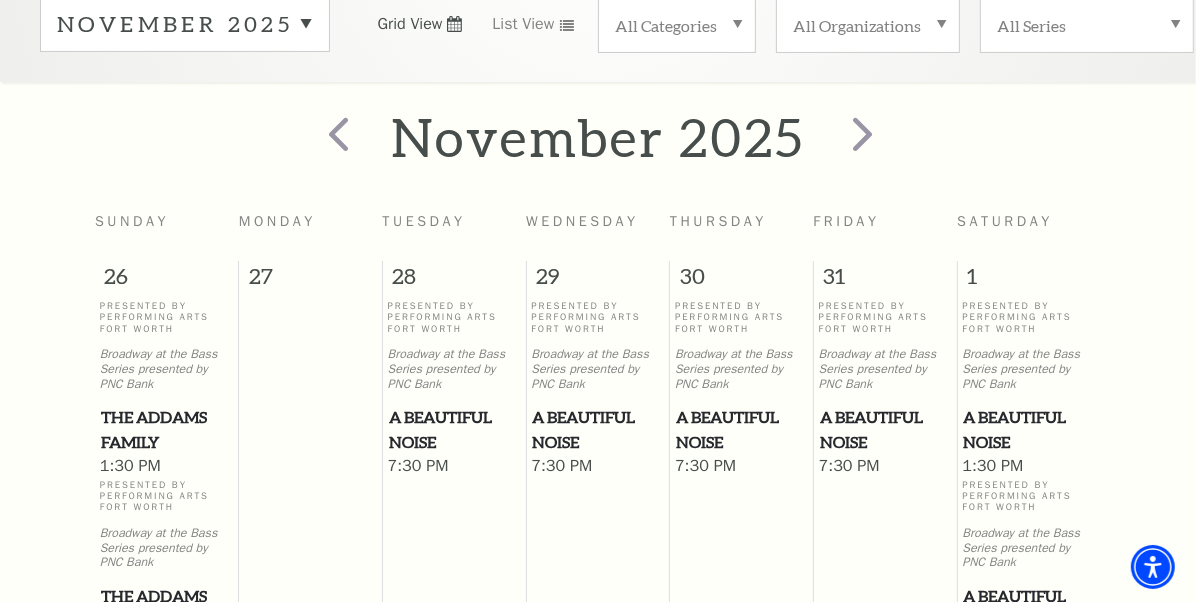 scroll, scrollTop: 0, scrollLeft: 0, axis: both 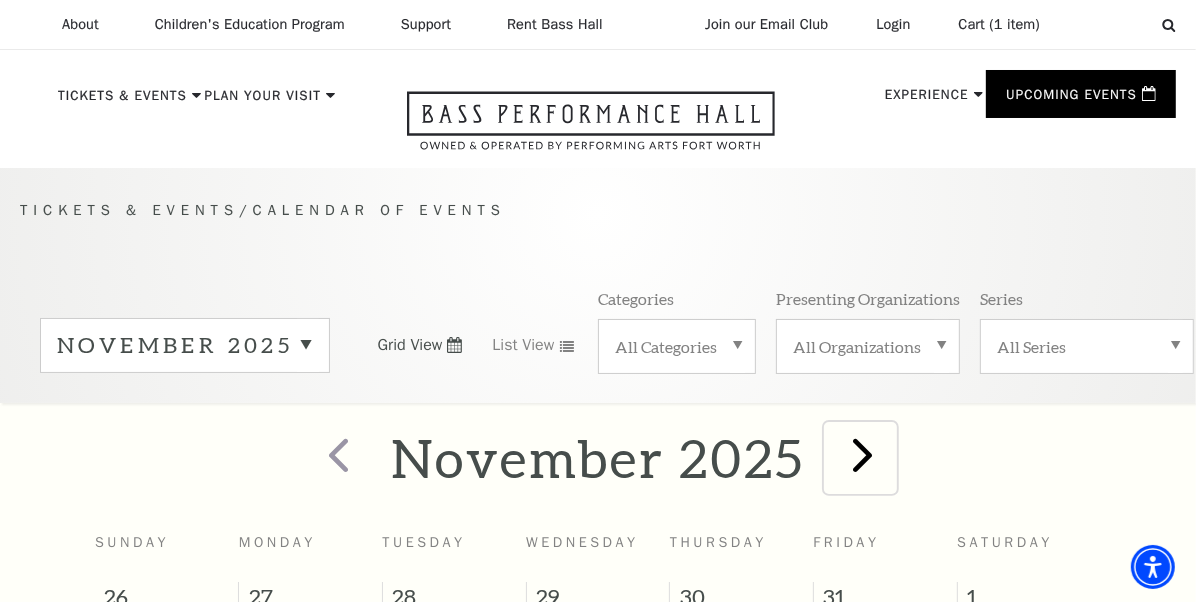 click at bounding box center [862, 454] 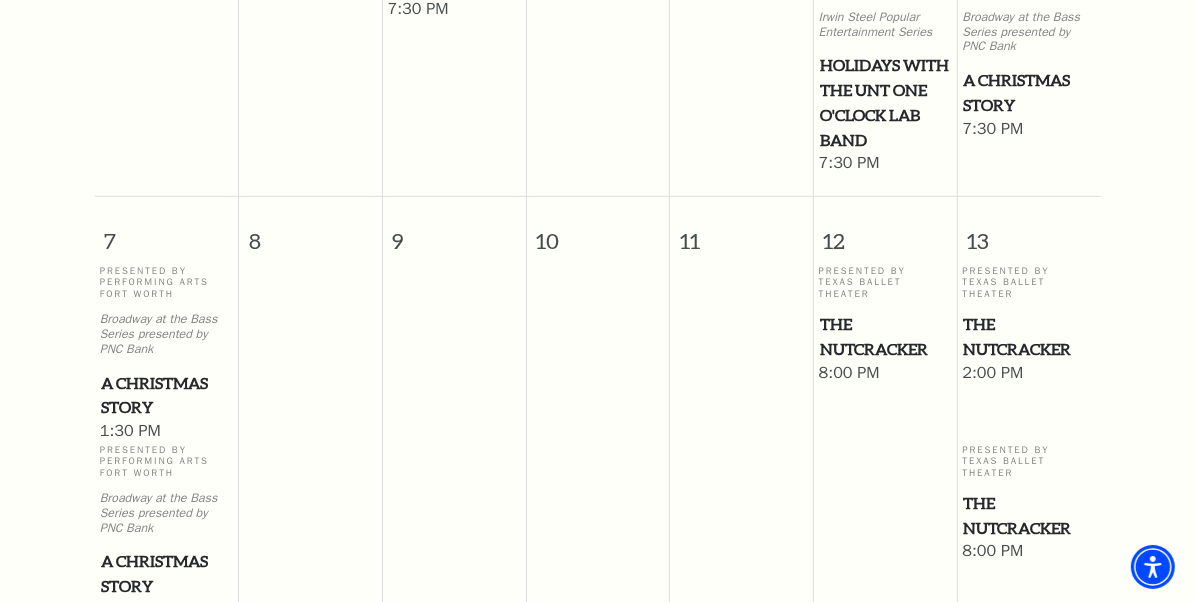 scroll, scrollTop: 836, scrollLeft: 0, axis: vertical 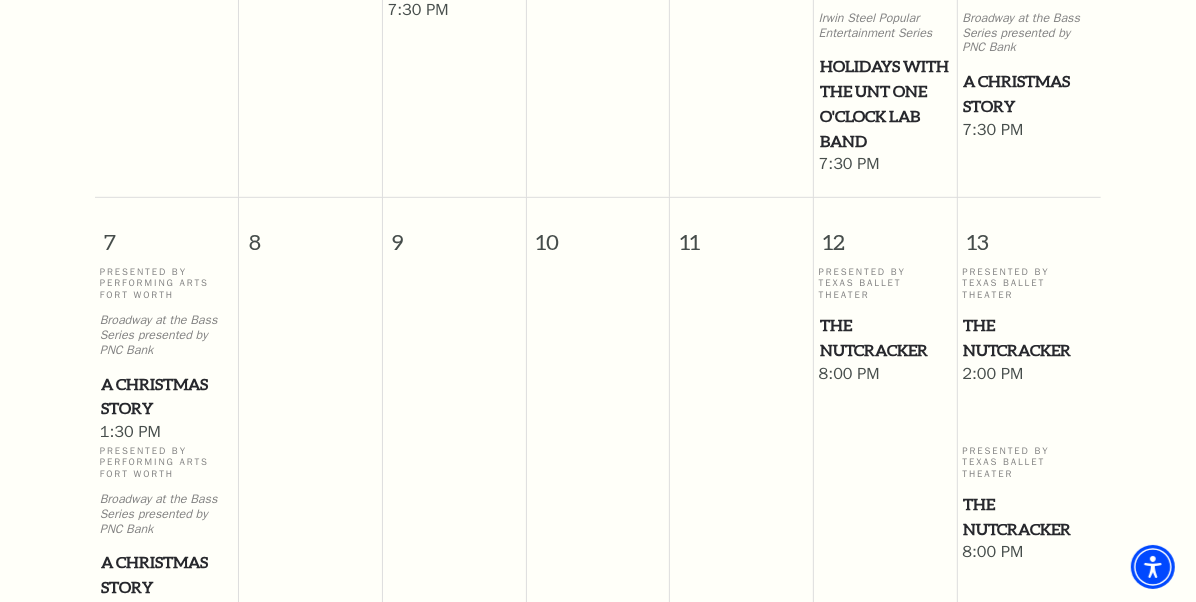 click on "The Nutcracker" at bounding box center [1029, 337] 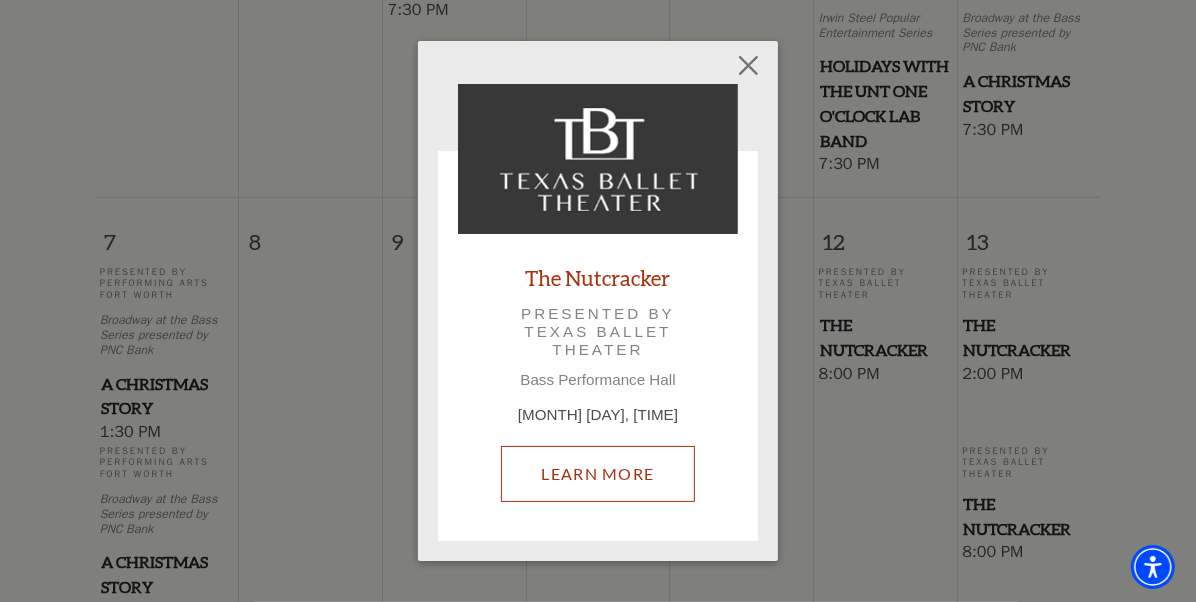 click on "Learn More" at bounding box center [598, 474] 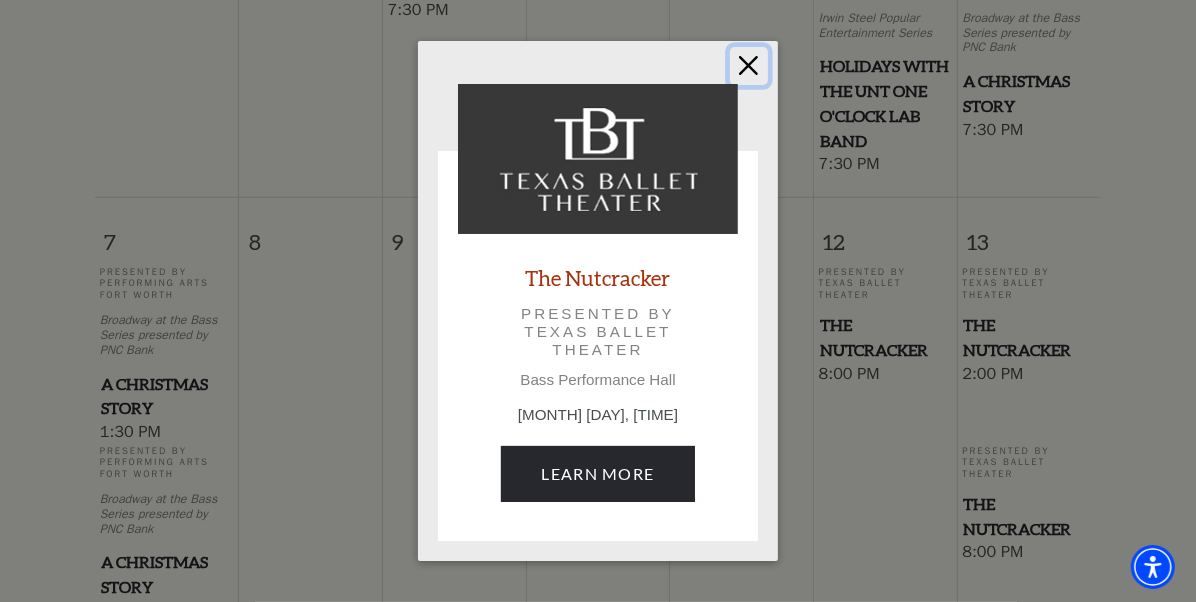 click at bounding box center (749, 66) 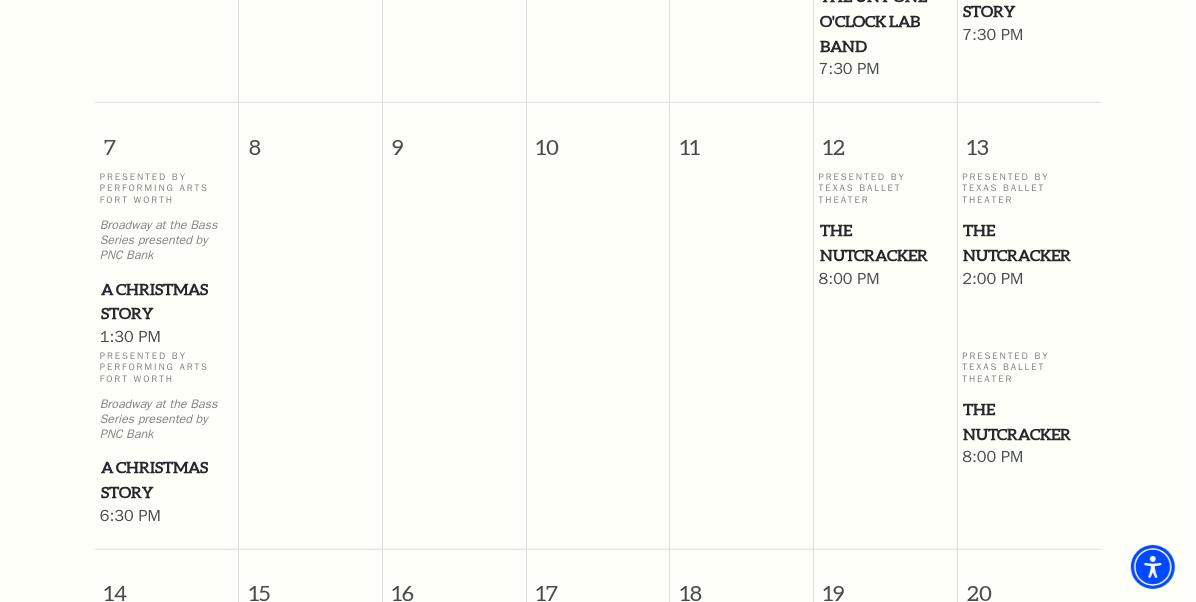 scroll, scrollTop: 936, scrollLeft: 0, axis: vertical 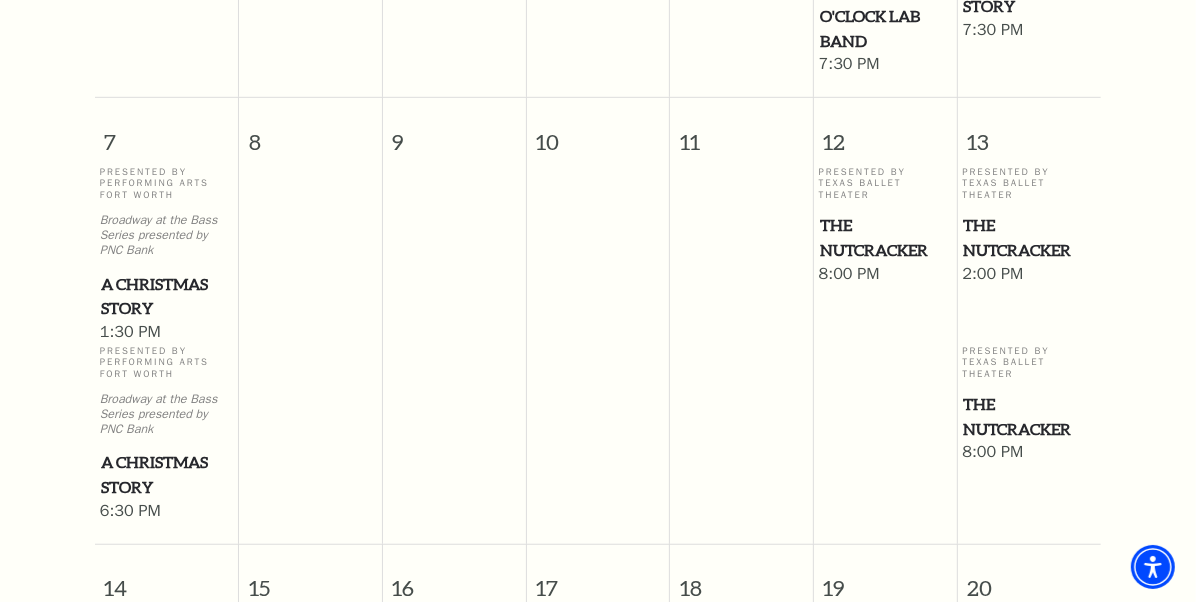 click on "The Nutcracker" at bounding box center (1029, 237) 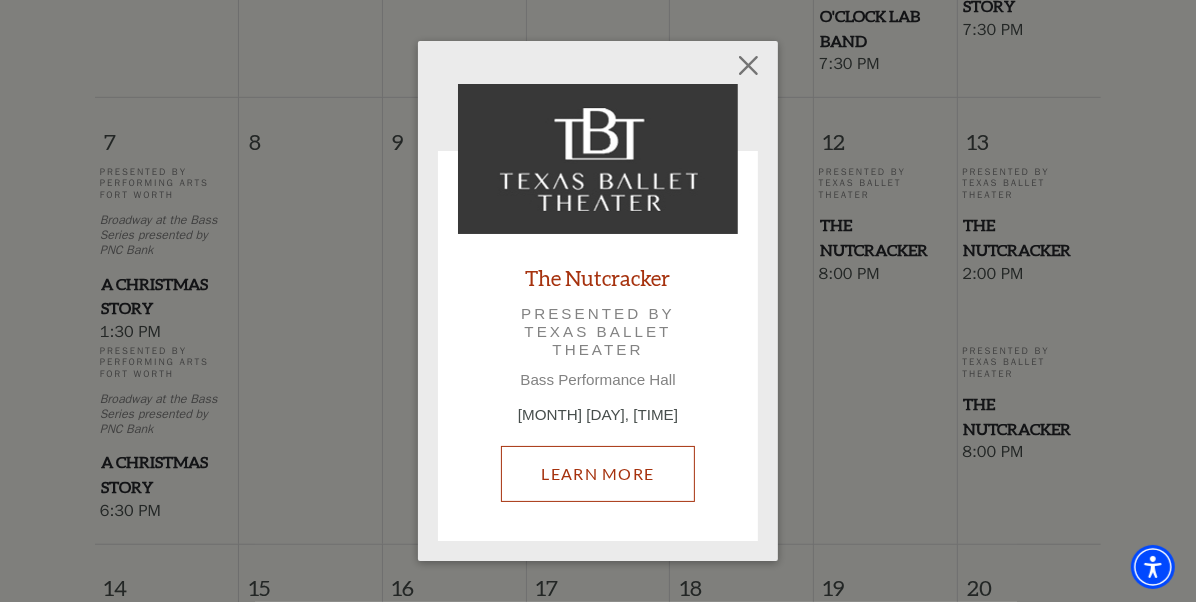 click on "Learn More" at bounding box center (598, 474) 